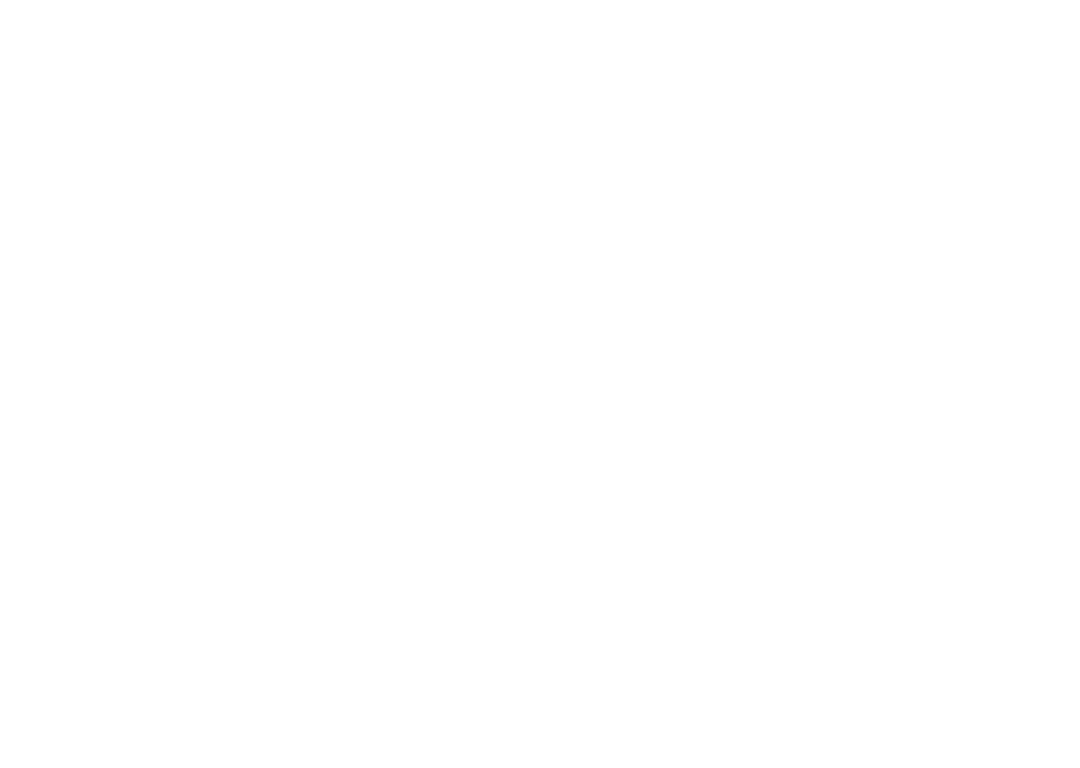 scroll, scrollTop: 0, scrollLeft: 0, axis: both 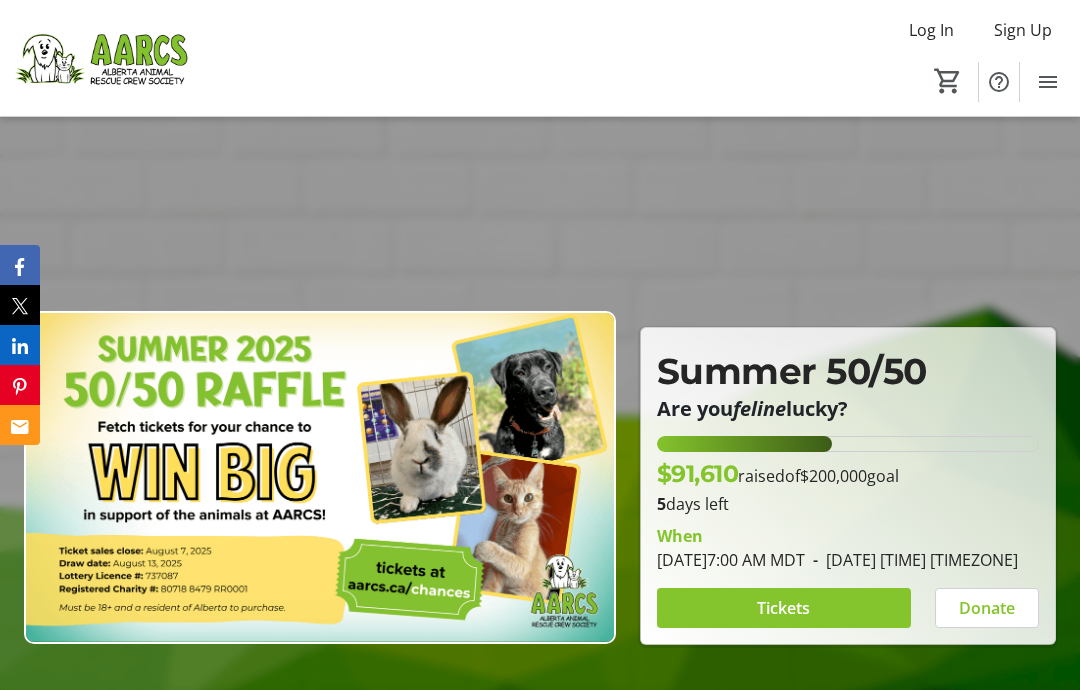 click on "Tickets" at bounding box center [783, 608] 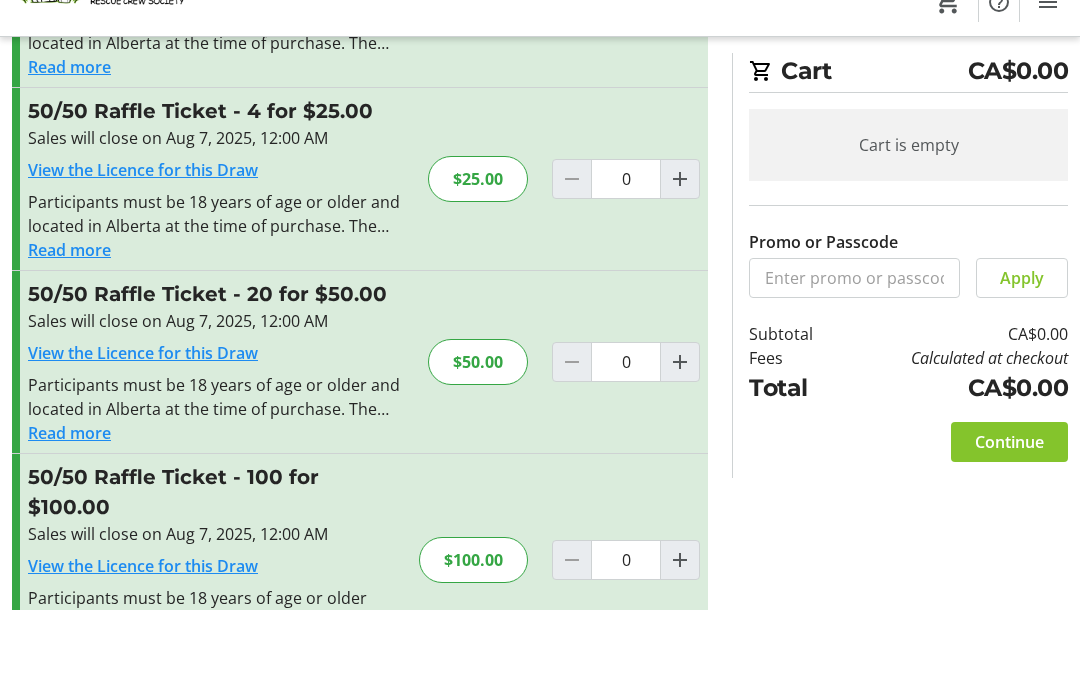scroll, scrollTop: 261, scrollLeft: 0, axis: vertical 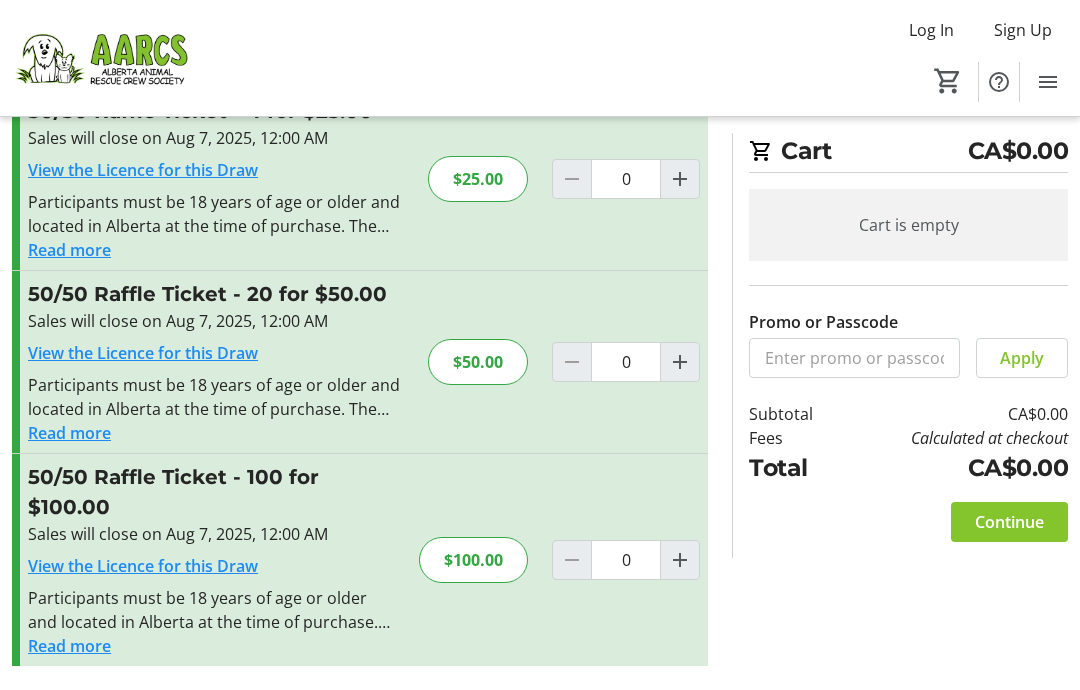 click 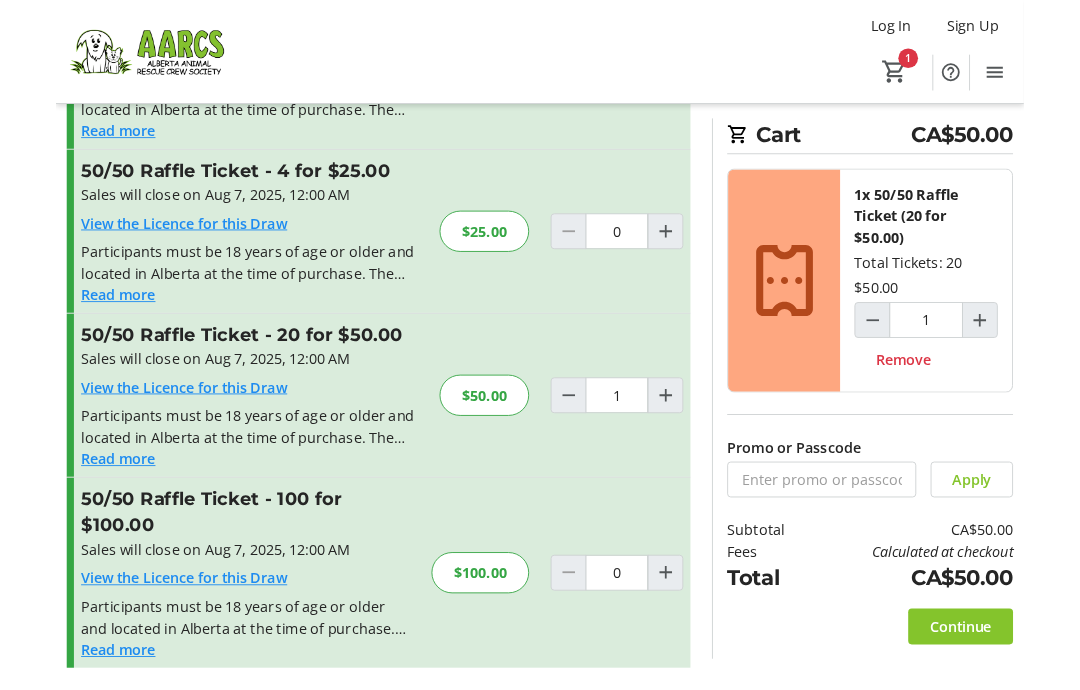scroll, scrollTop: 261, scrollLeft: 0, axis: vertical 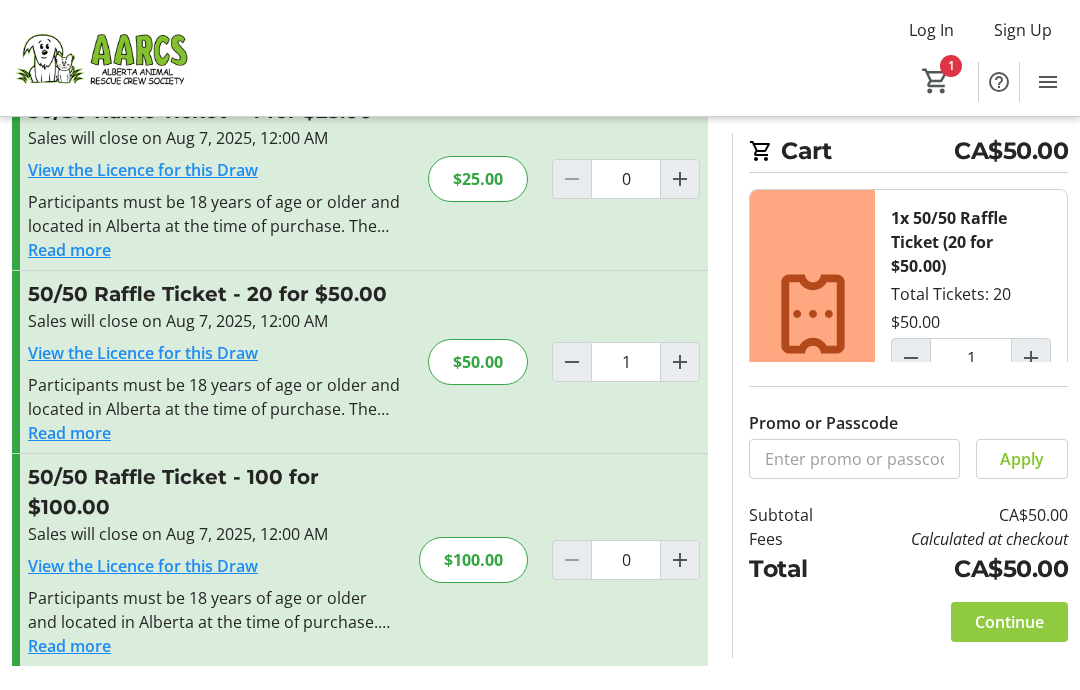 click on "Continue" 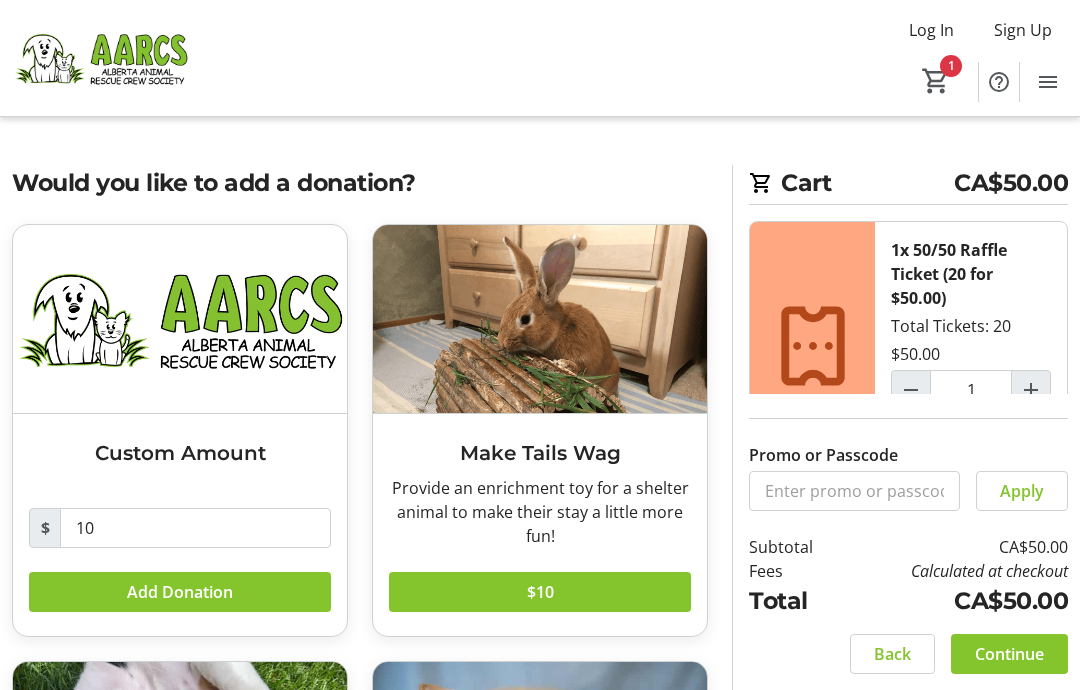 scroll, scrollTop: 328, scrollLeft: 0, axis: vertical 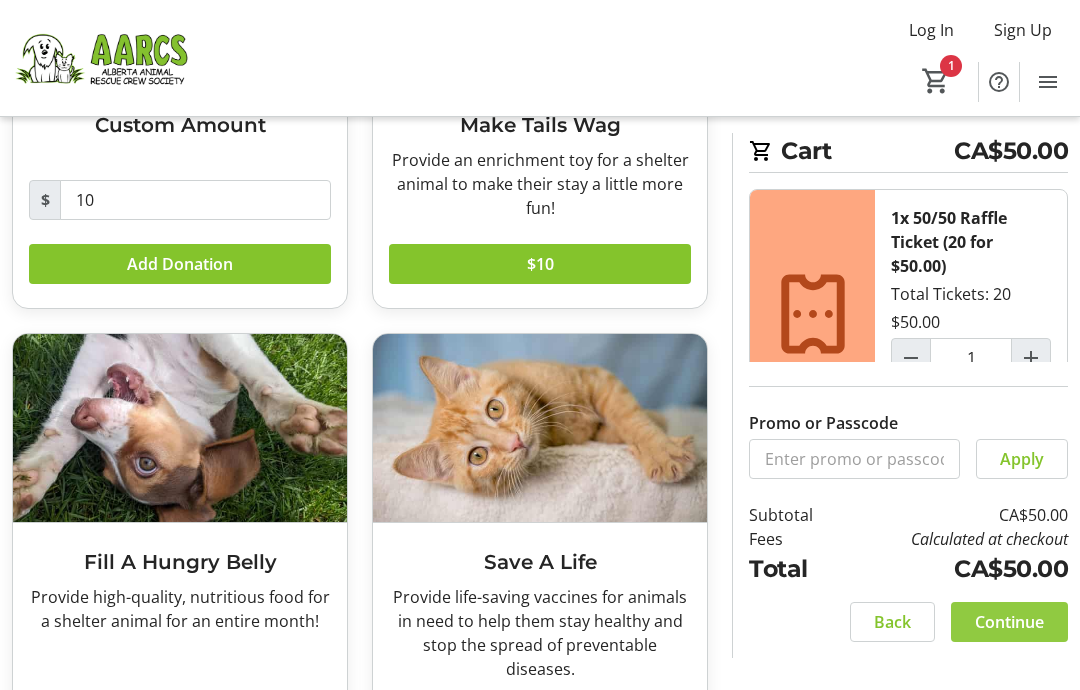 click 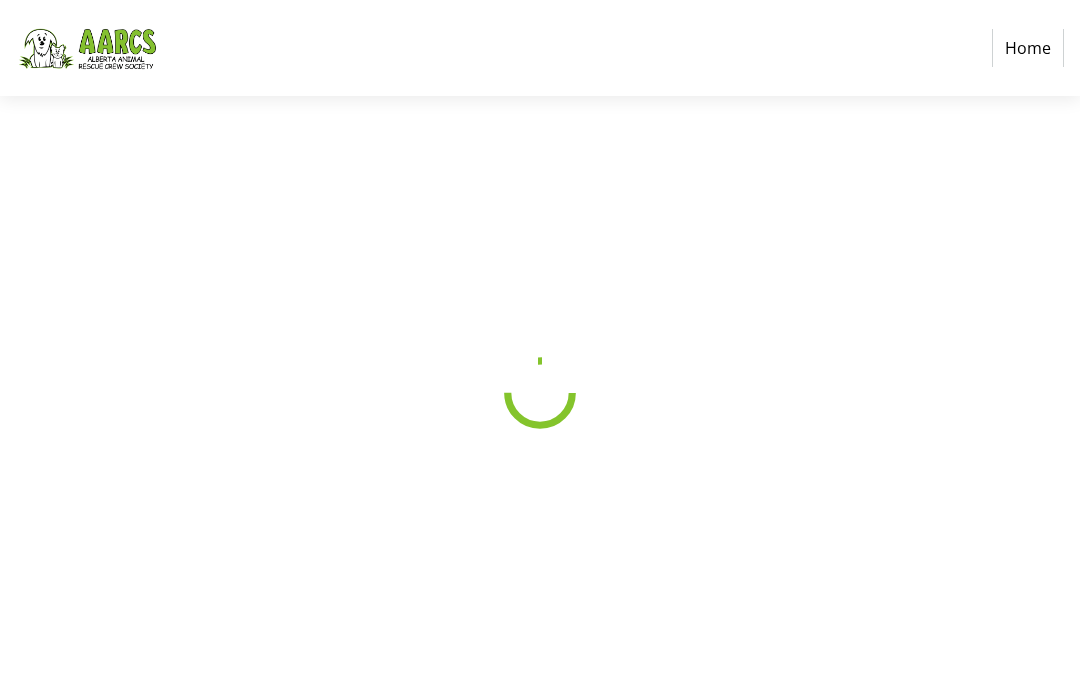 scroll, scrollTop: 0, scrollLeft: 0, axis: both 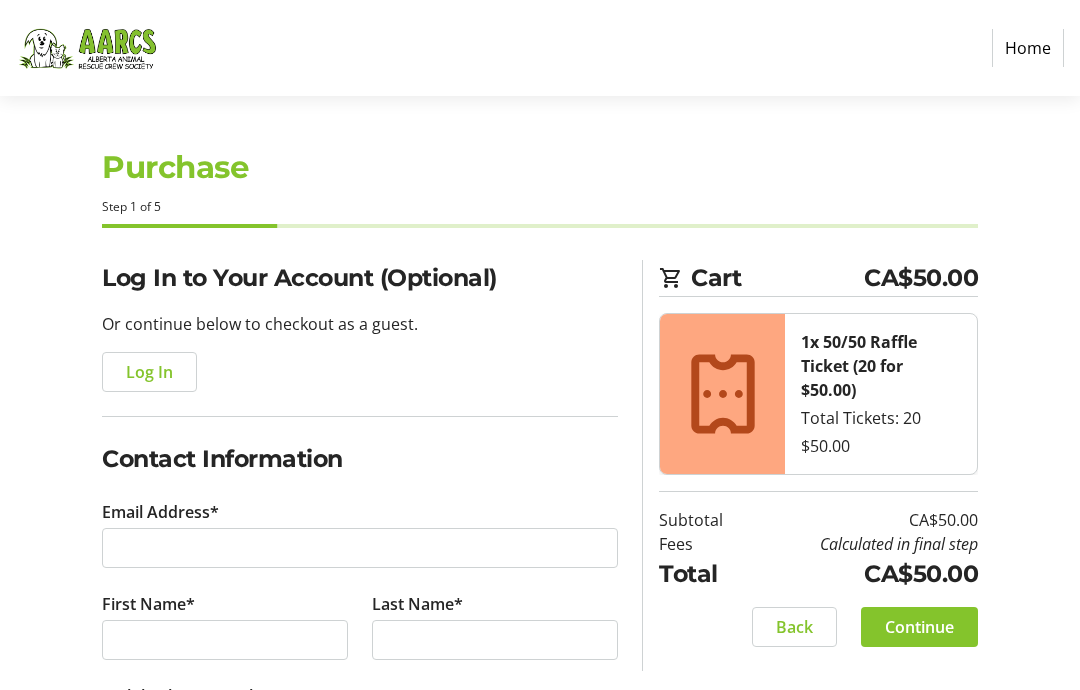 click on "Log In" 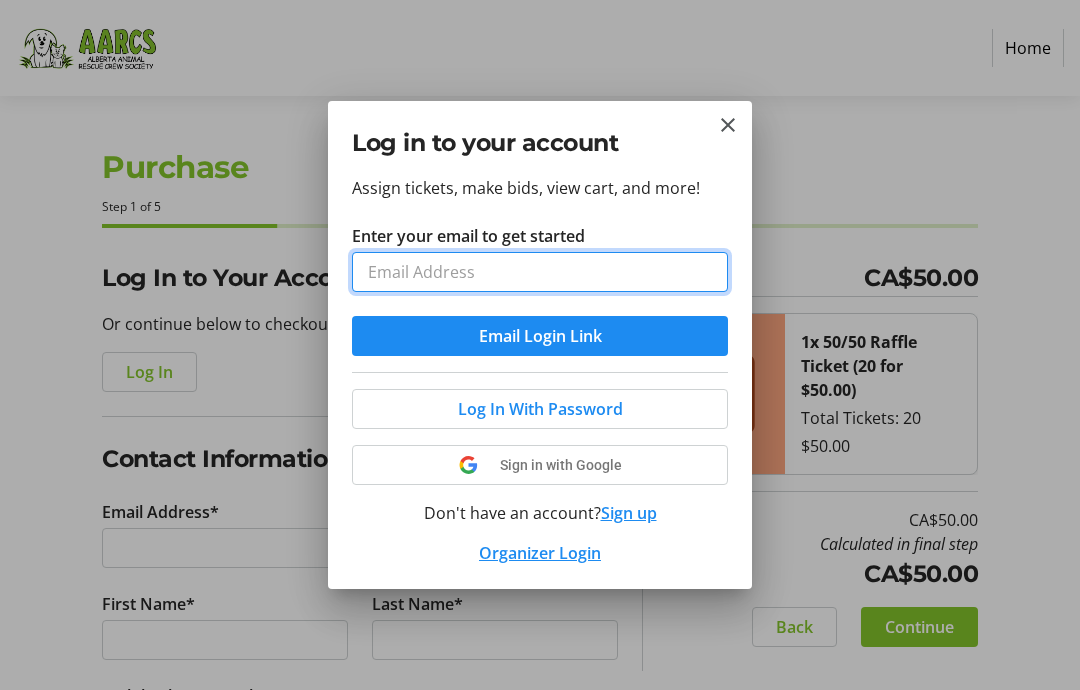 click on "Enter your email to get started" at bounding box center [540, 272] 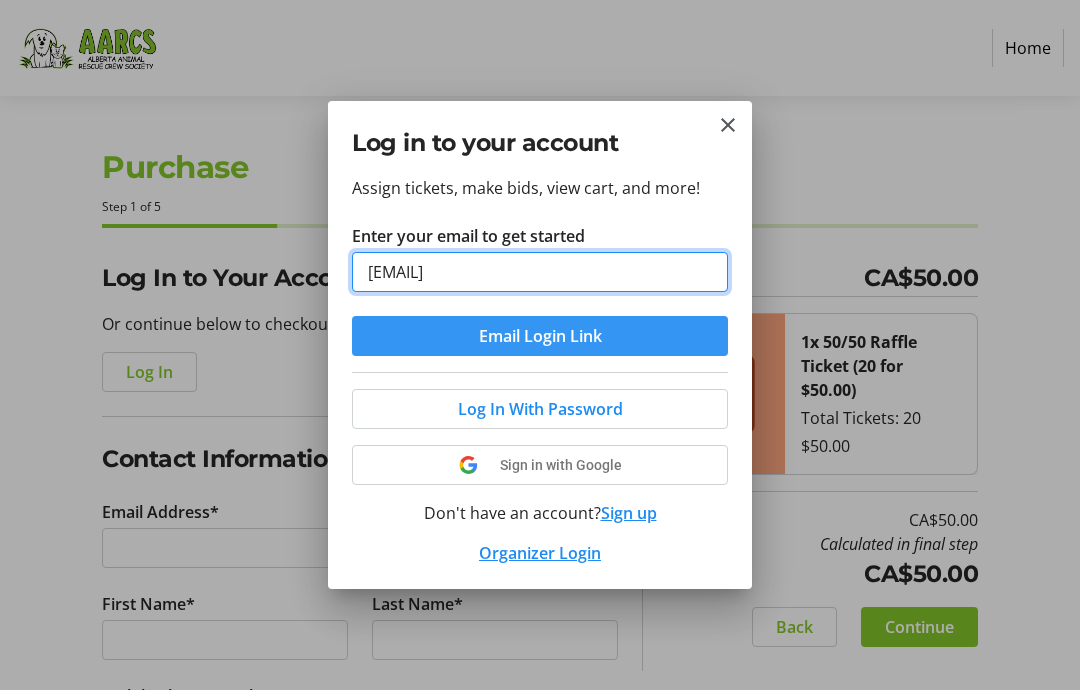 type on "[EMAIL]" 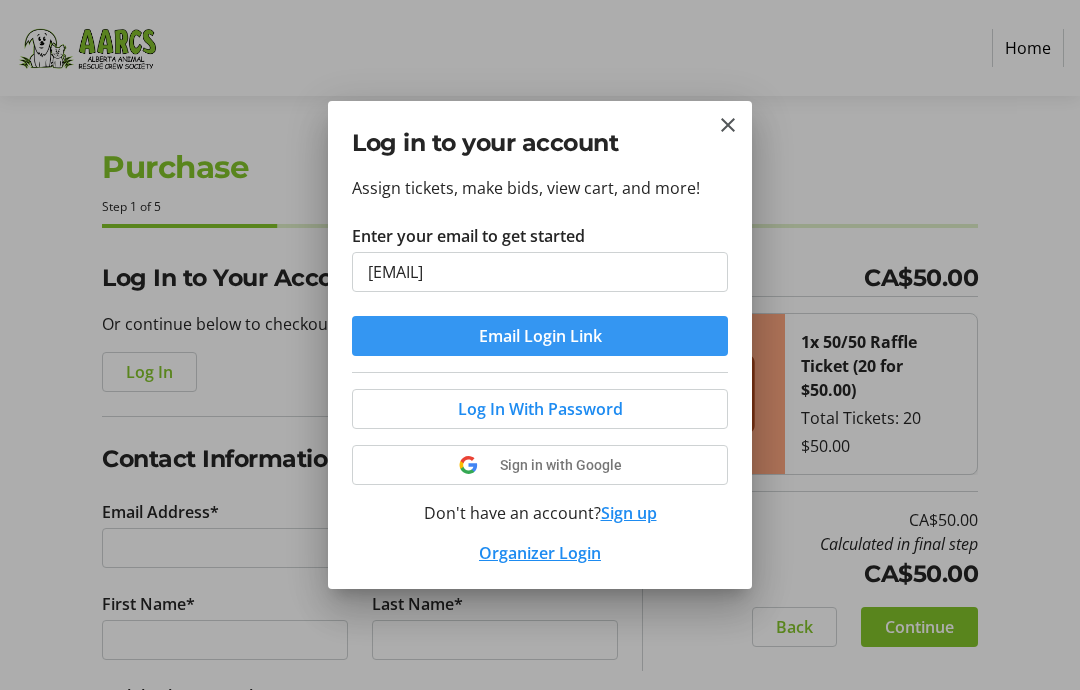 click at bounding box center [540, 336] 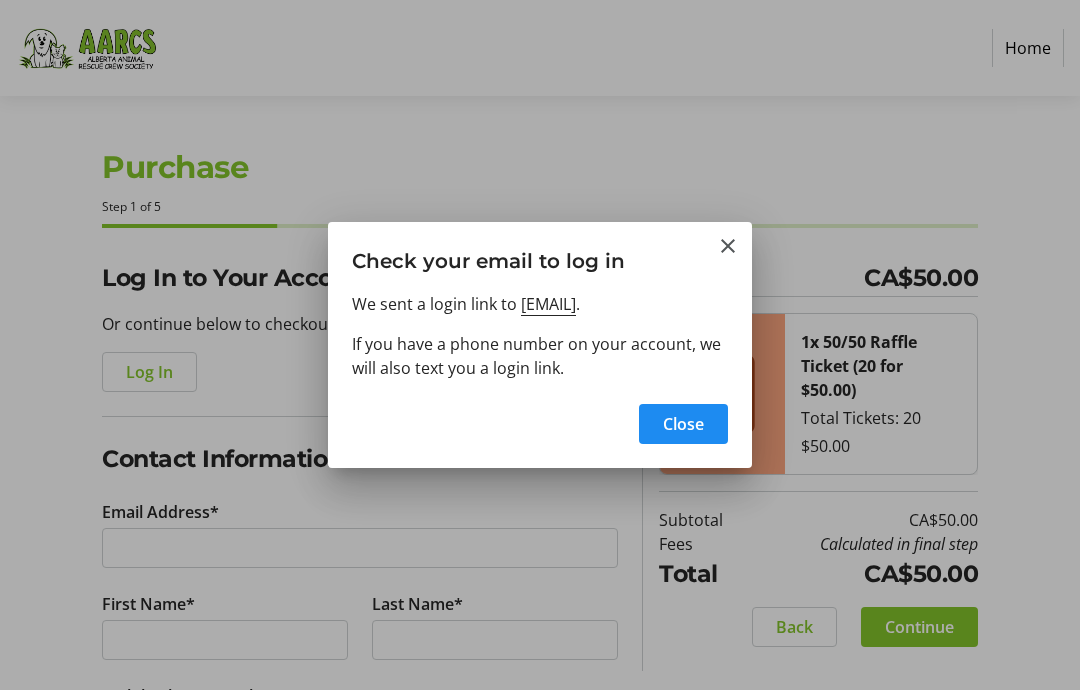 click on "Close" at bounding box center [683, 424] 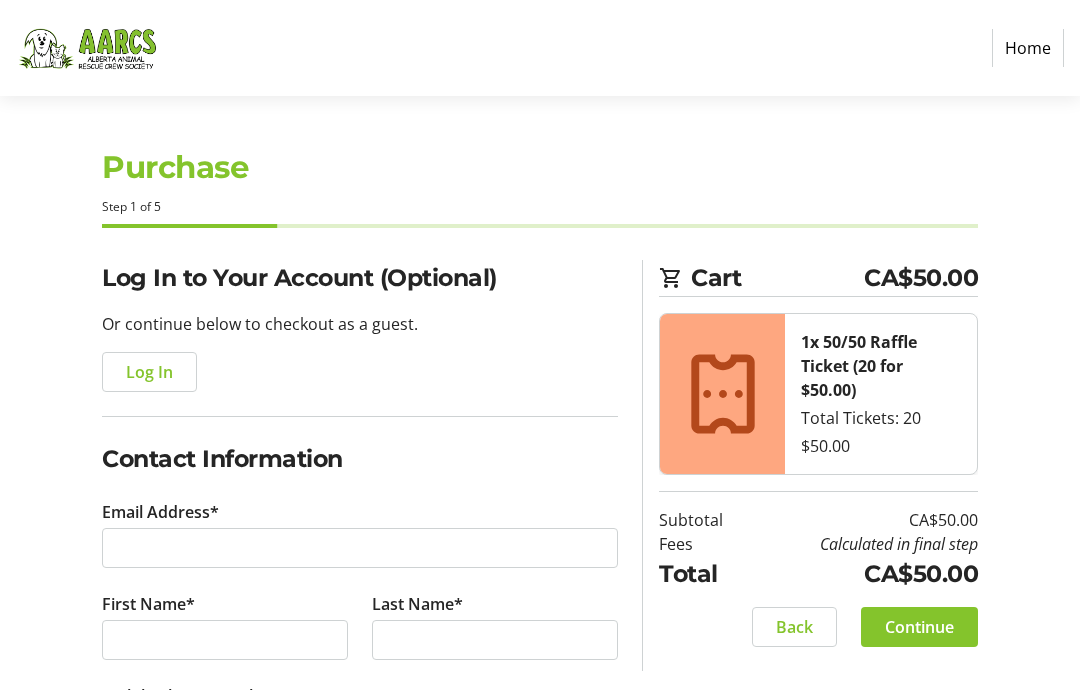 type on "[EMAIL]" 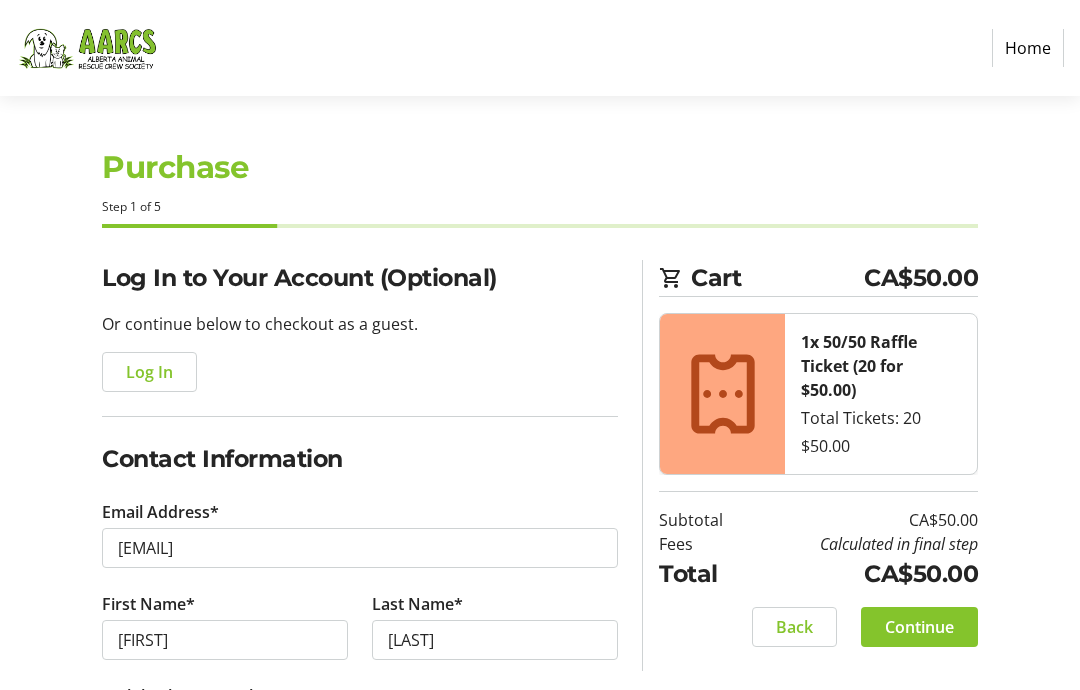 radio on "true" 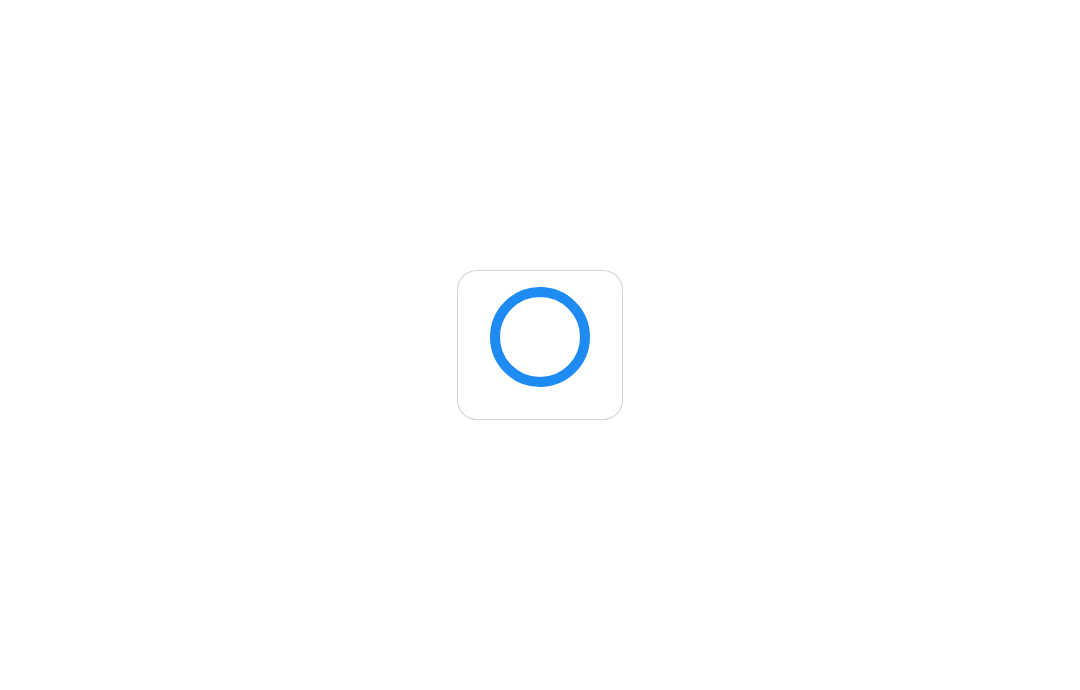 scroll, scrollTop: 0, scrollLeft: 0, axis: both 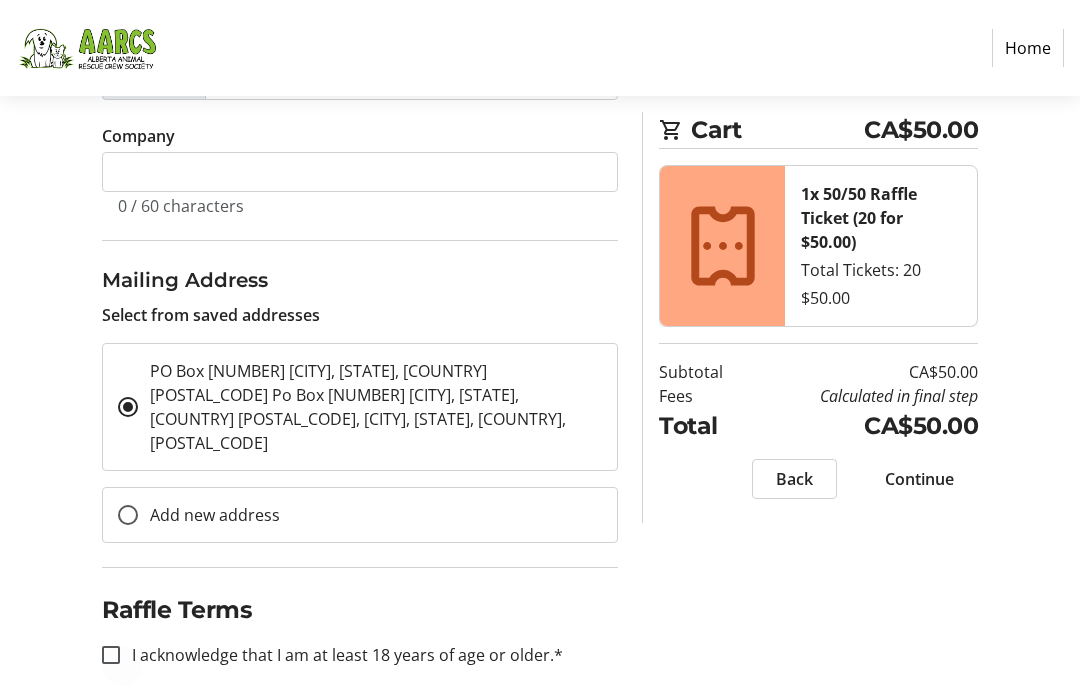 click at bounding box center (111, 655) 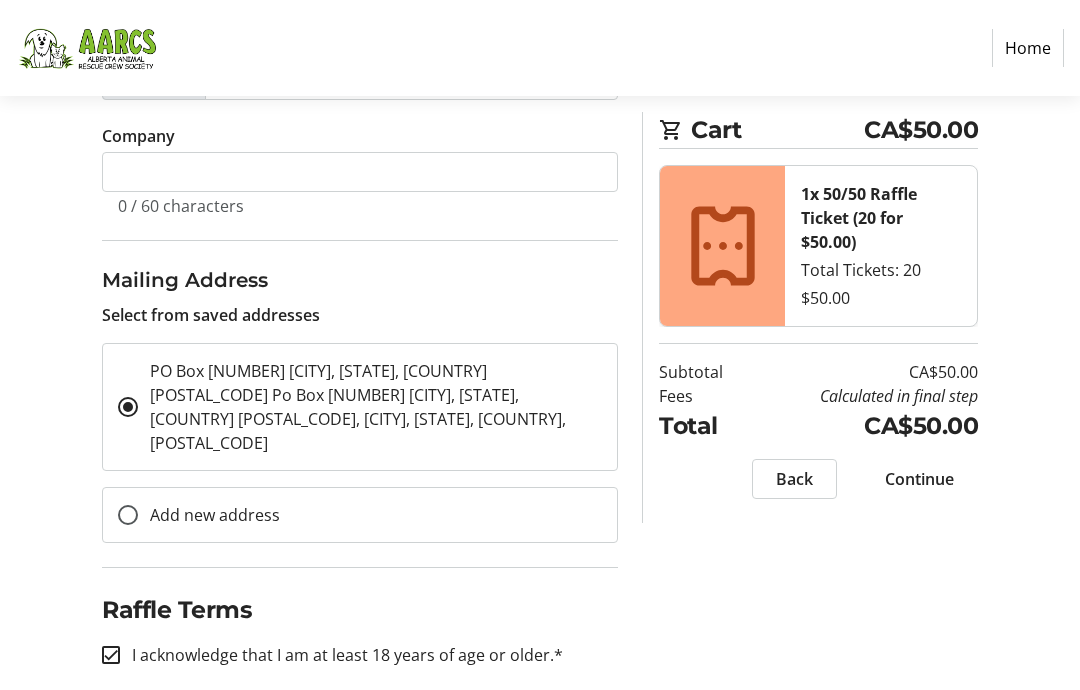 checkbox on "true" 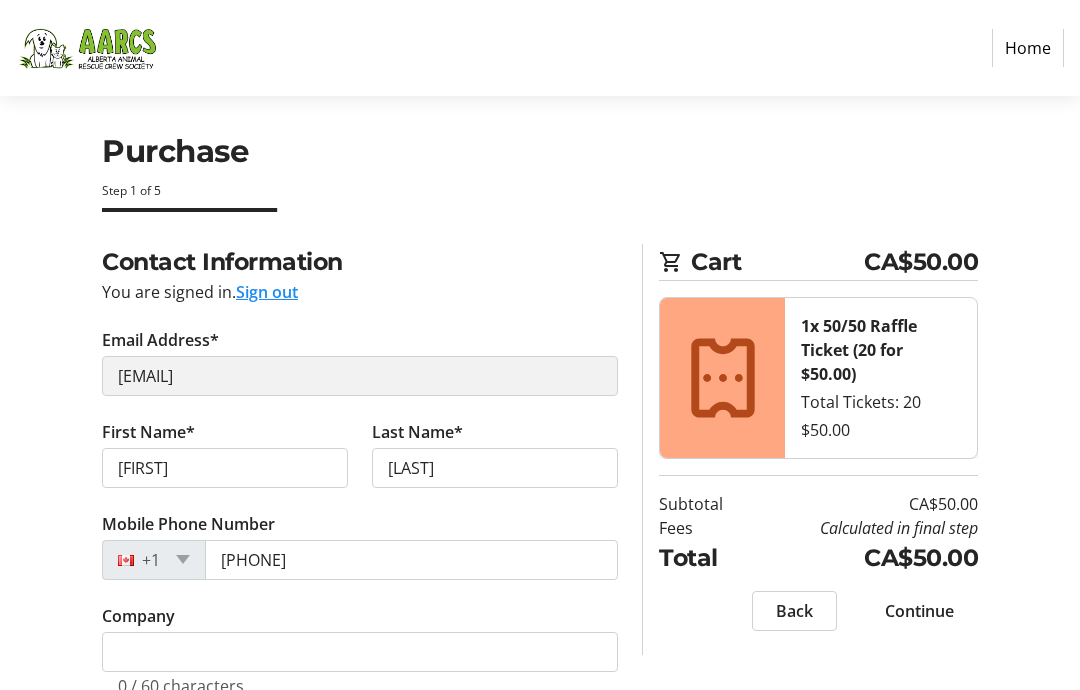 scroll, scrollTop: 16, scrollLeft: 0, axis: vertical 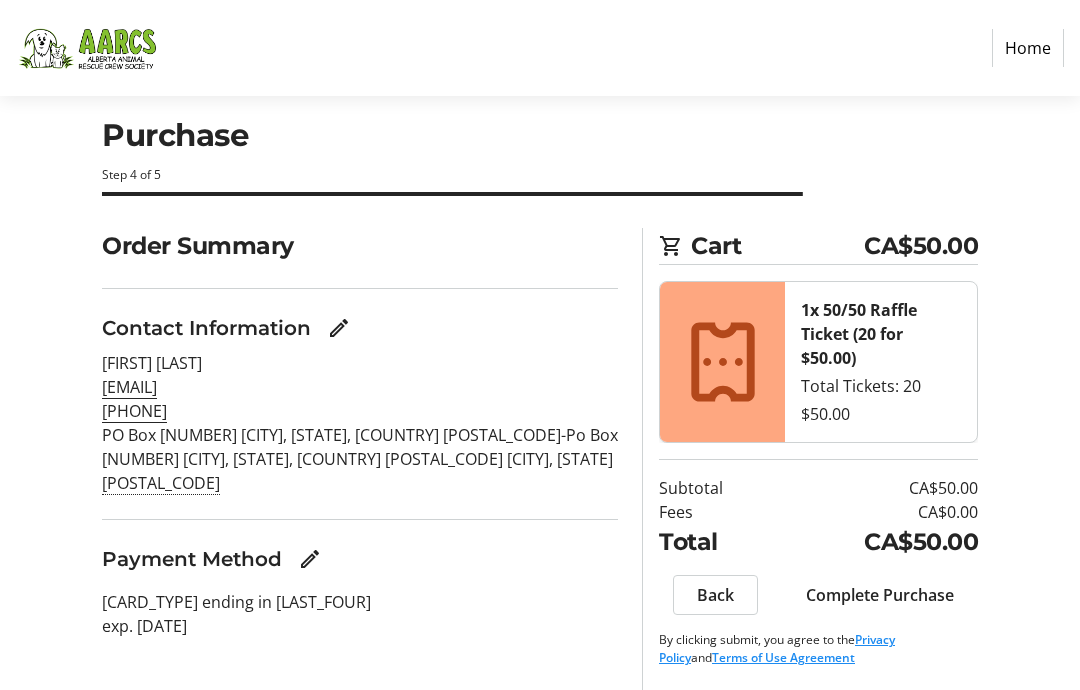 click on "Complete Purchase" 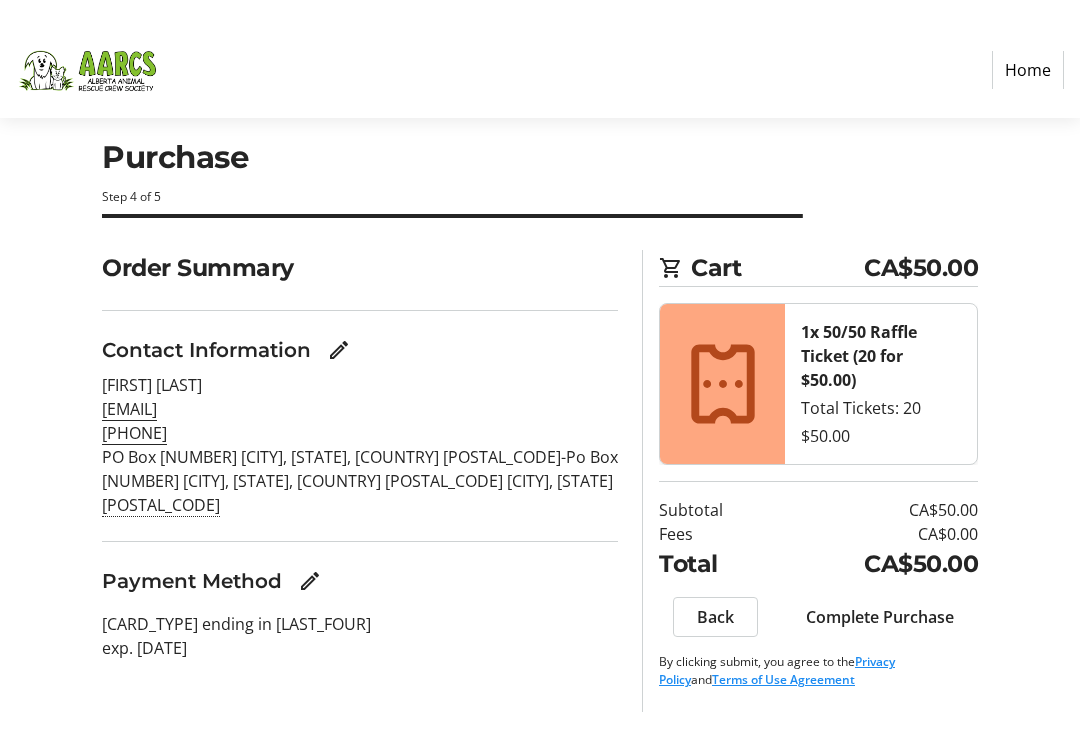scroll, scrollTop: 0, scrollLeft: 0, axis: both 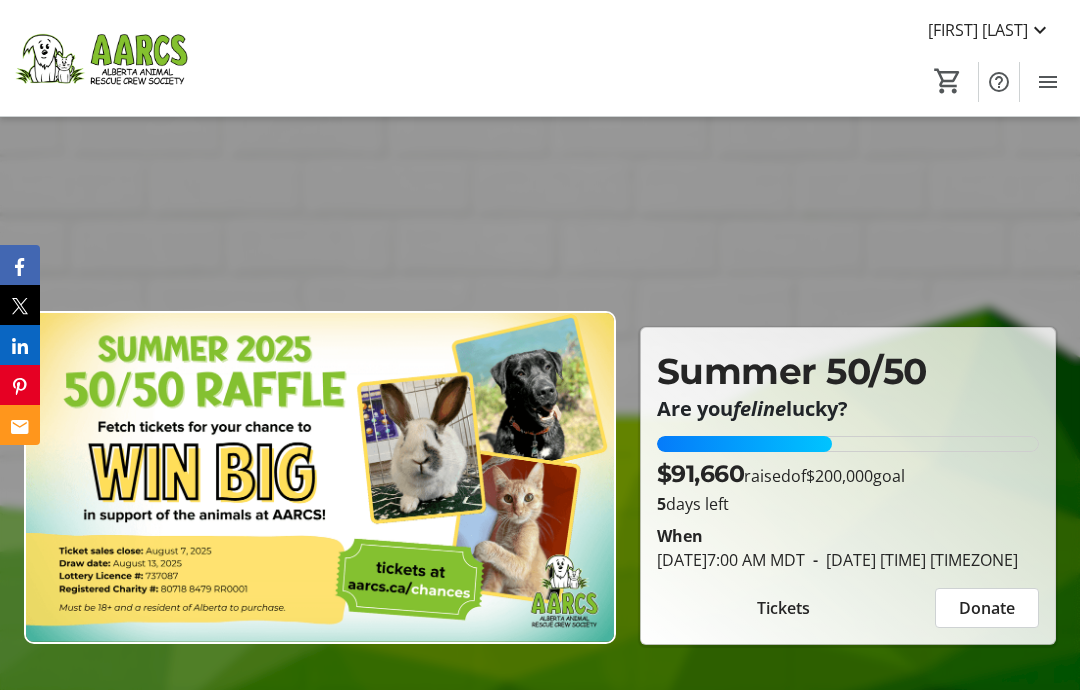 click on "Tickets" at bounding box center (783, 608) 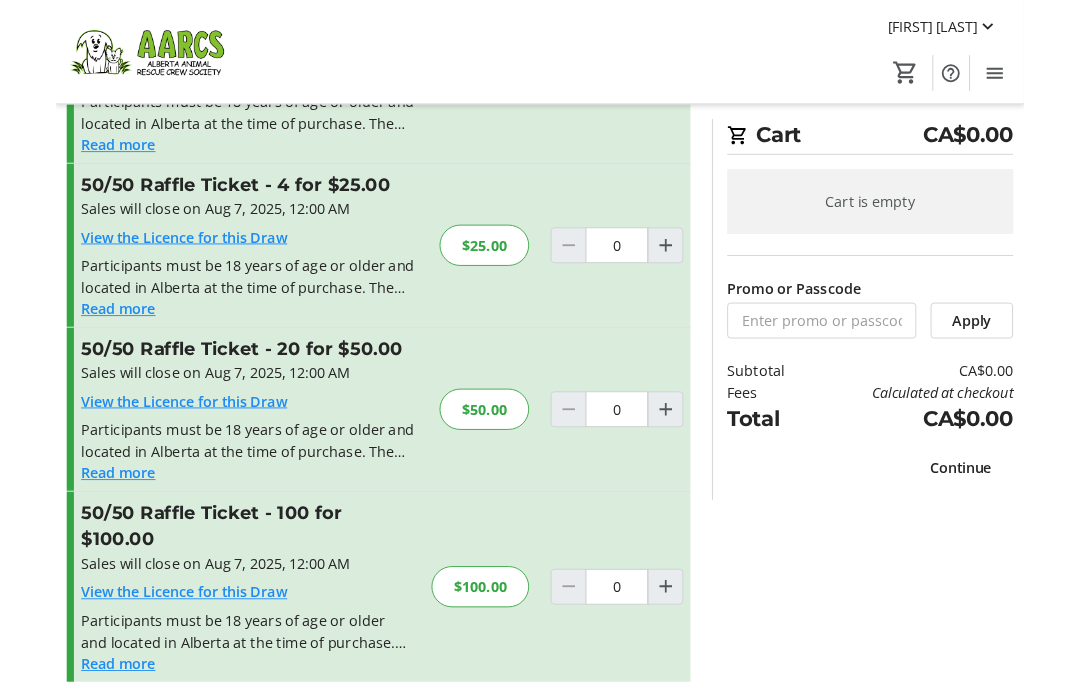 scroll, scrollTop: 246, scrollLeft: 0, axis: vertical 